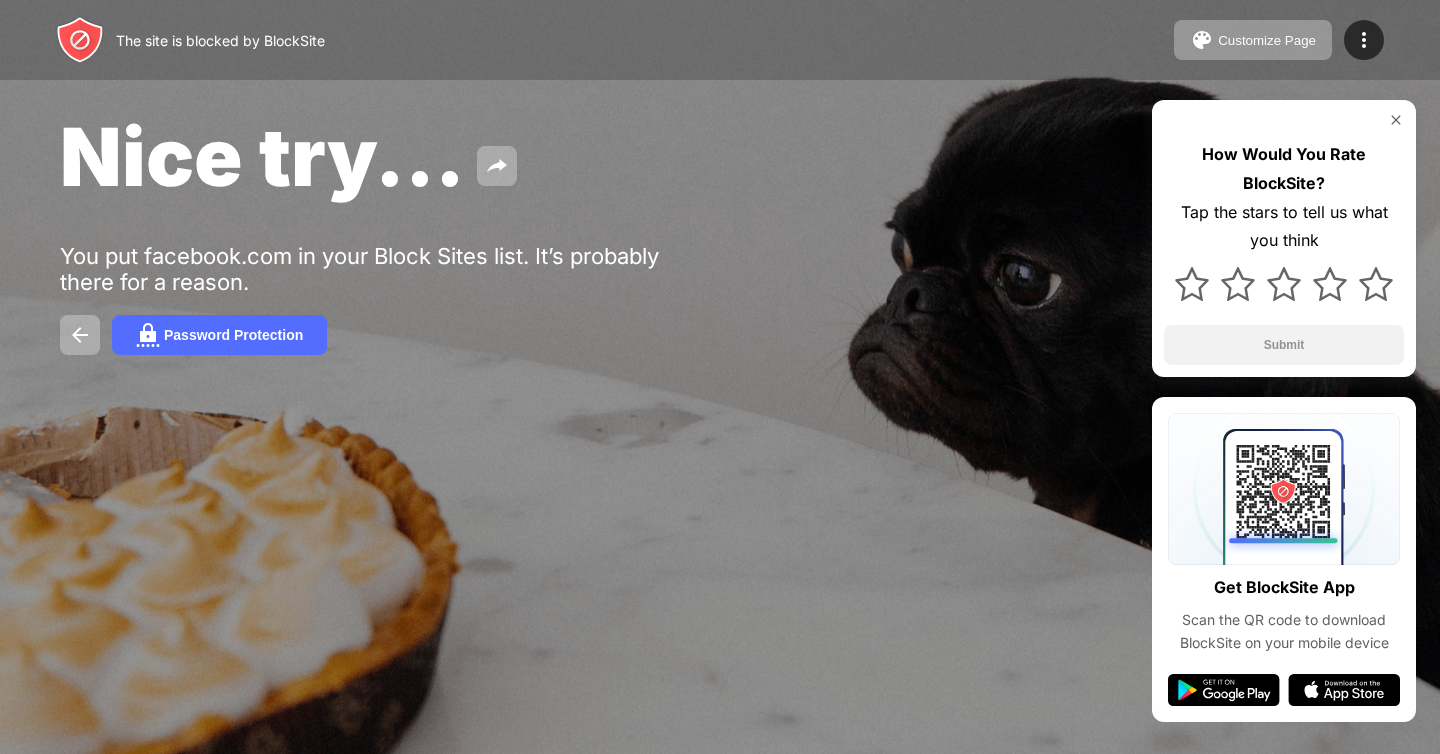 scroll, scrollTop: 0, scrollLeft: 0, axis: both 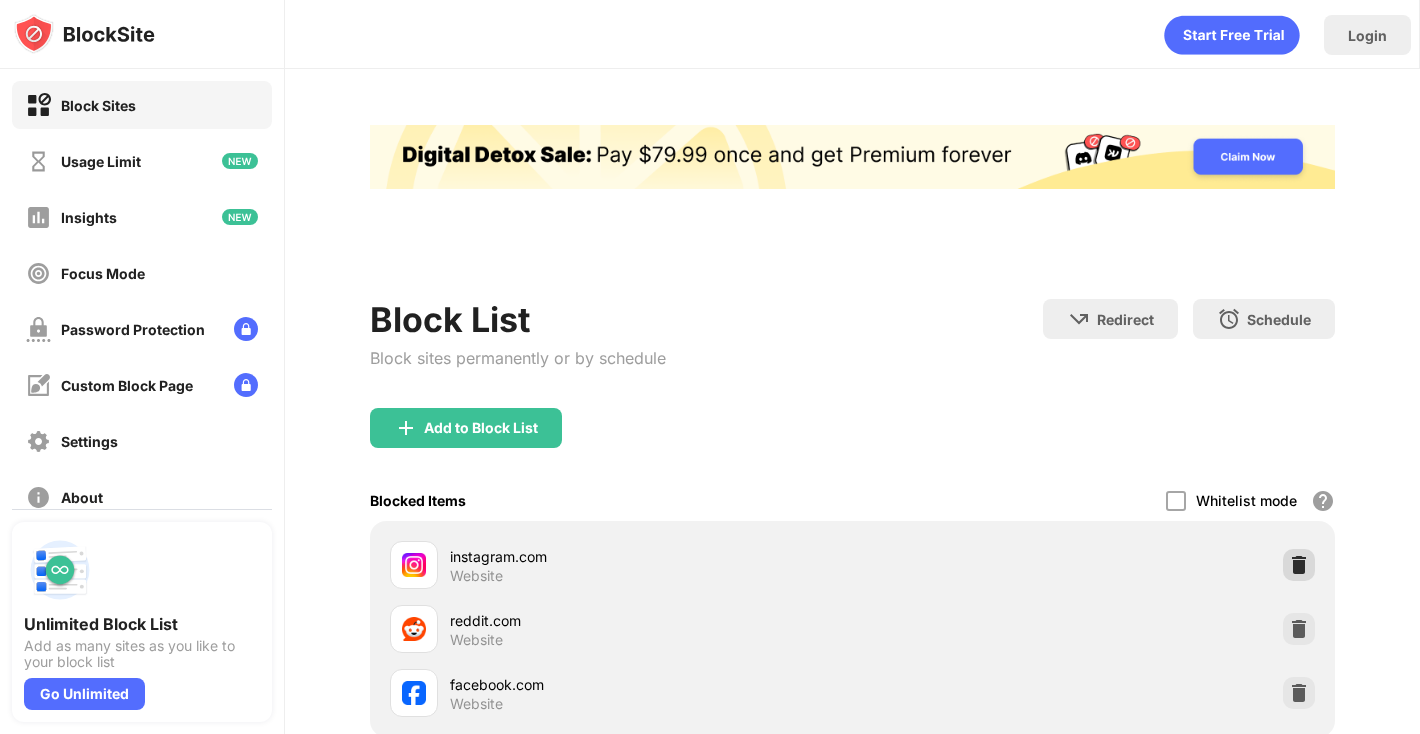 click at bounding box center (1299, 565) 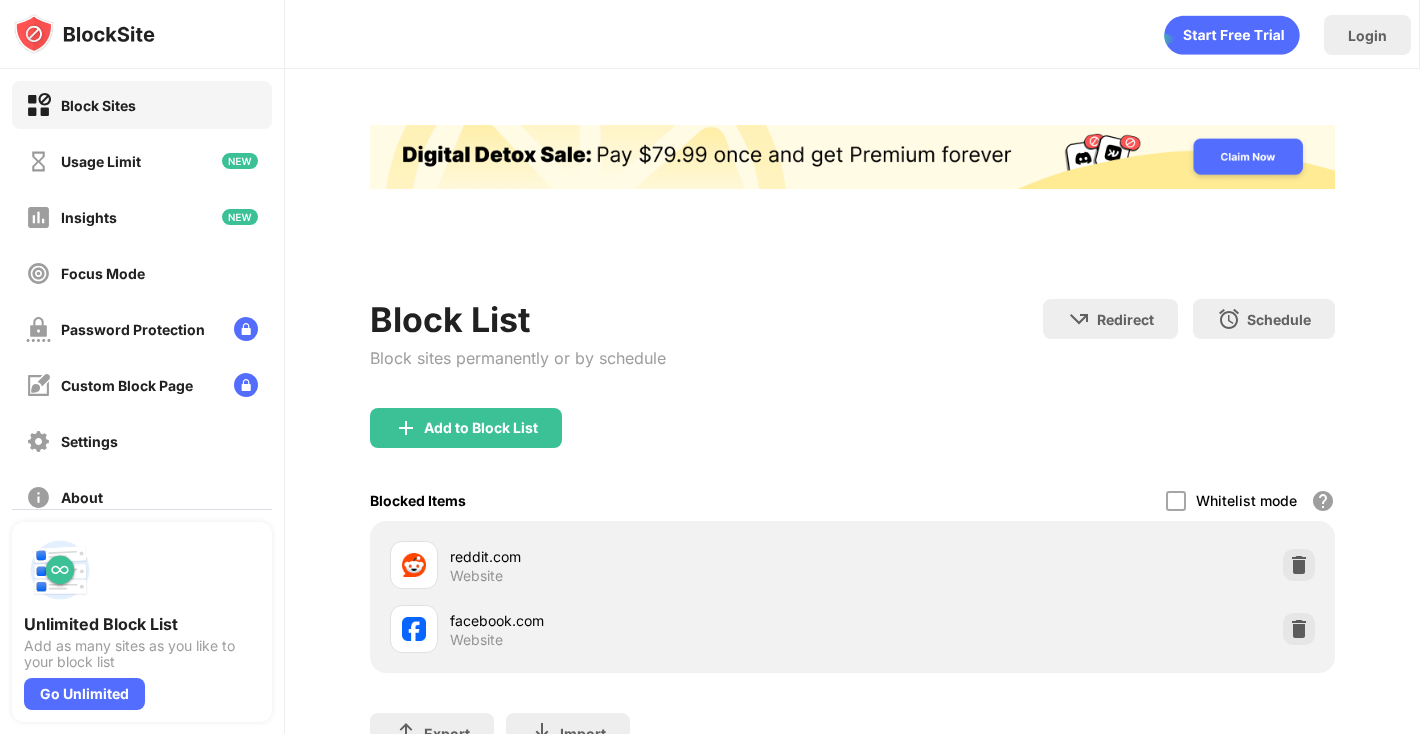 scroll, scrollTop: 0, scrollLeft: 0, axis: both 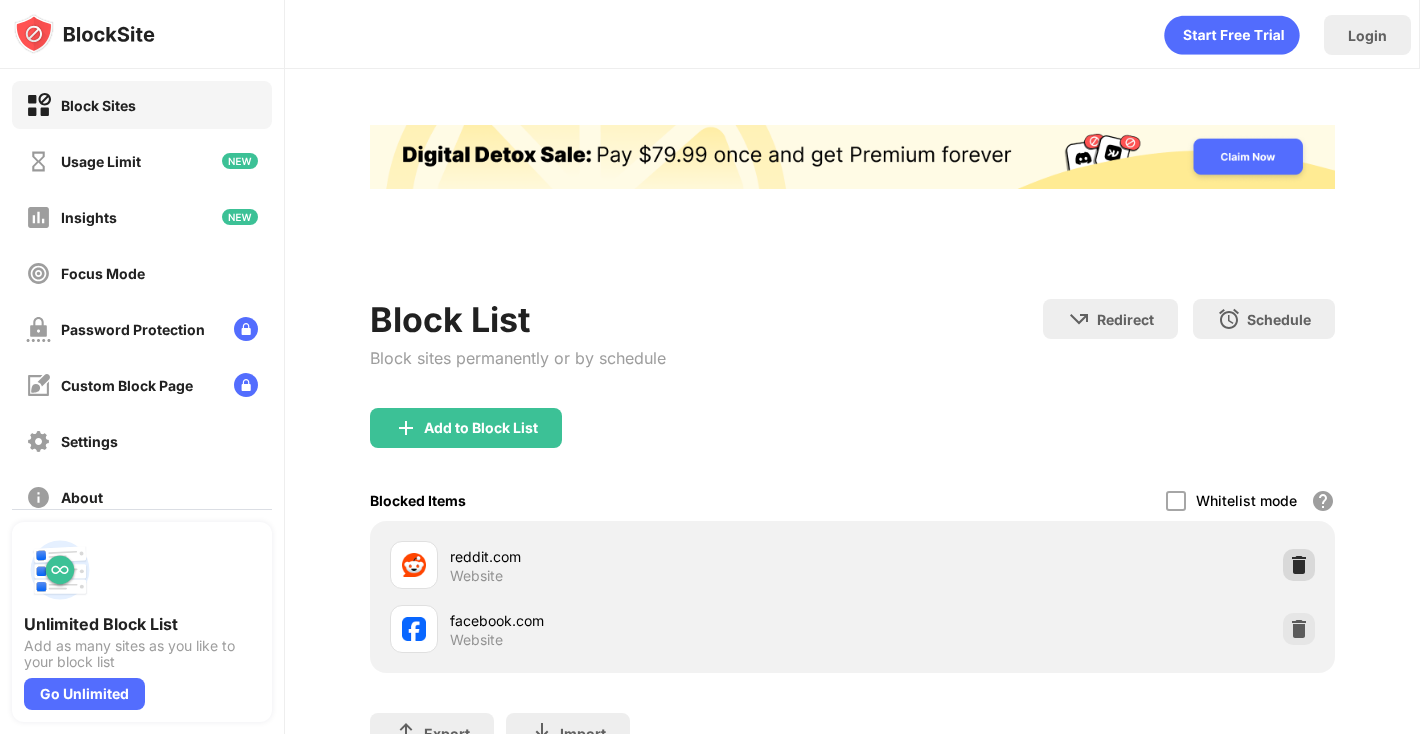 click at bounding box center (1299, 565) 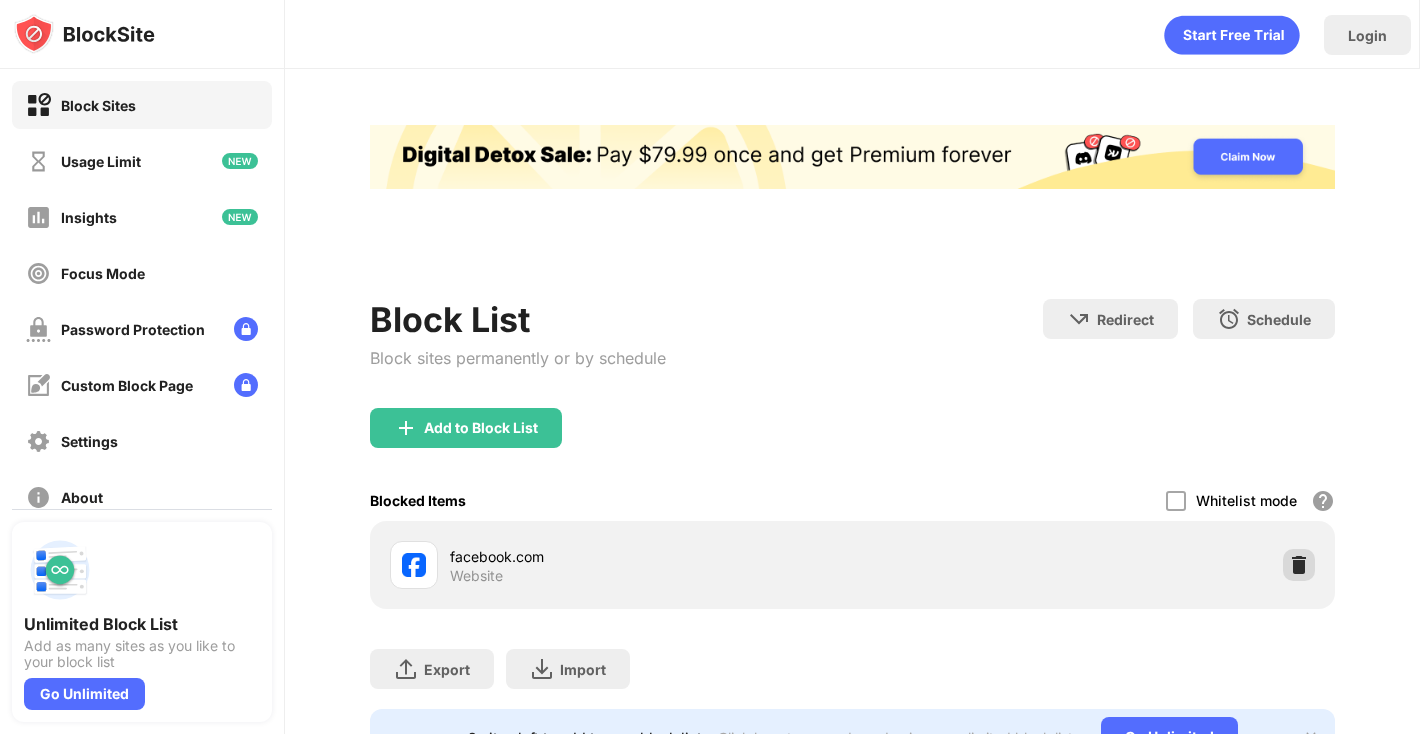 click at bounding box center [1299, 565] 